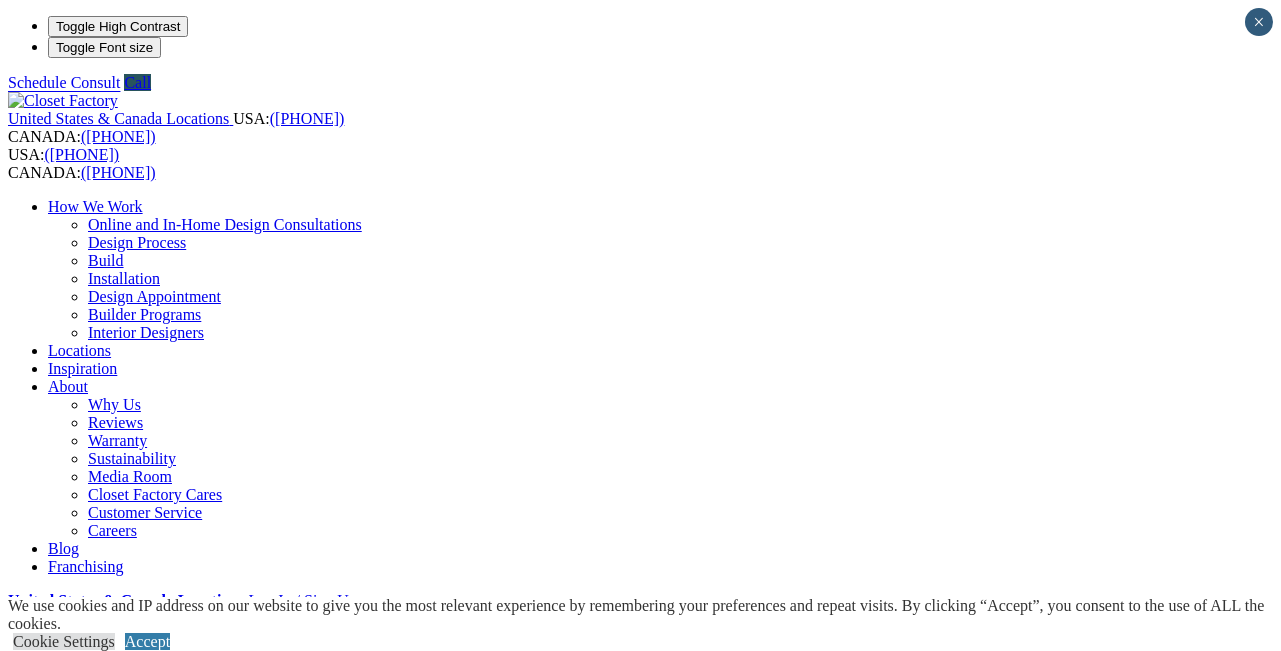 scroll, scrollTop: 1833, scrollLeft: 0, axis: vertical 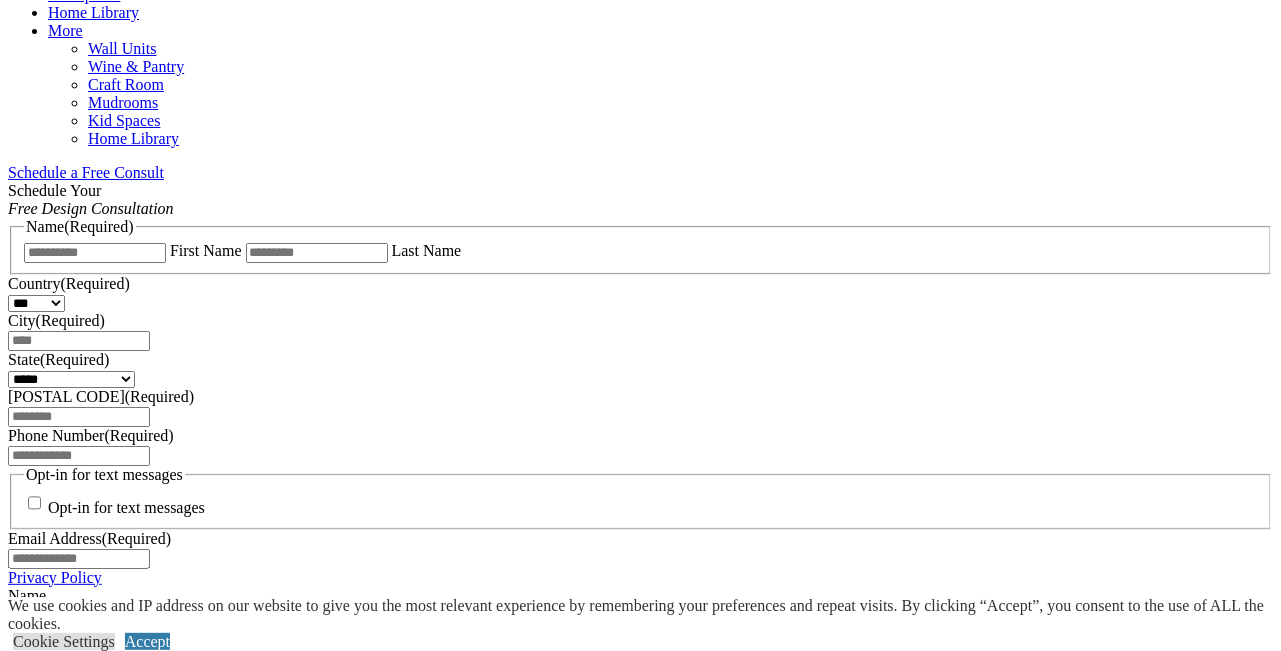 click on "Why Us" at bounding box center [114, -596] 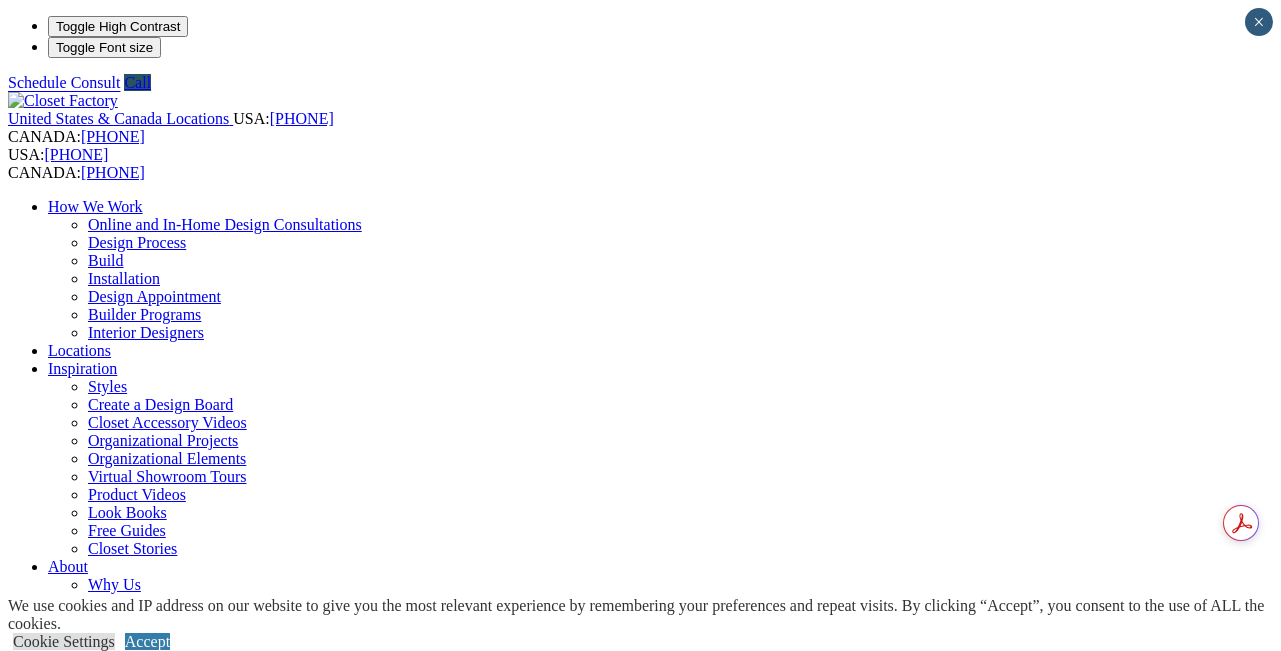 scroll, scrollTop: 0, scrollLeft: 0, axis: both 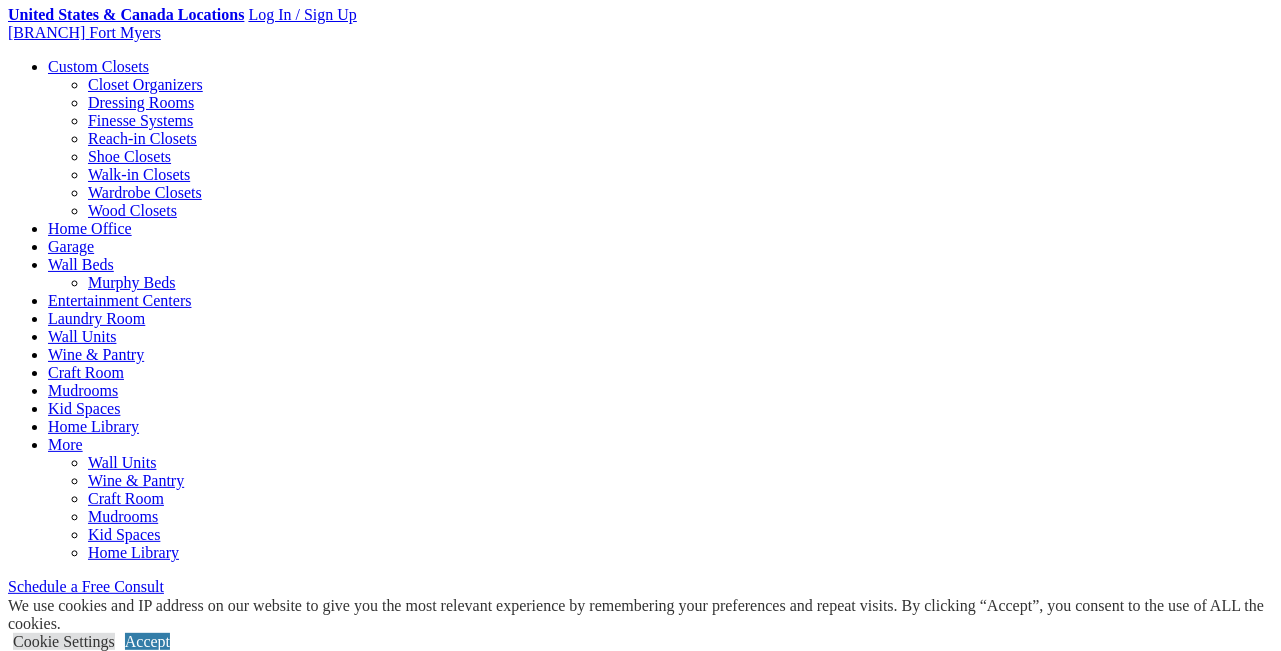 click on "Design Process" at bounding box center [137, -524] 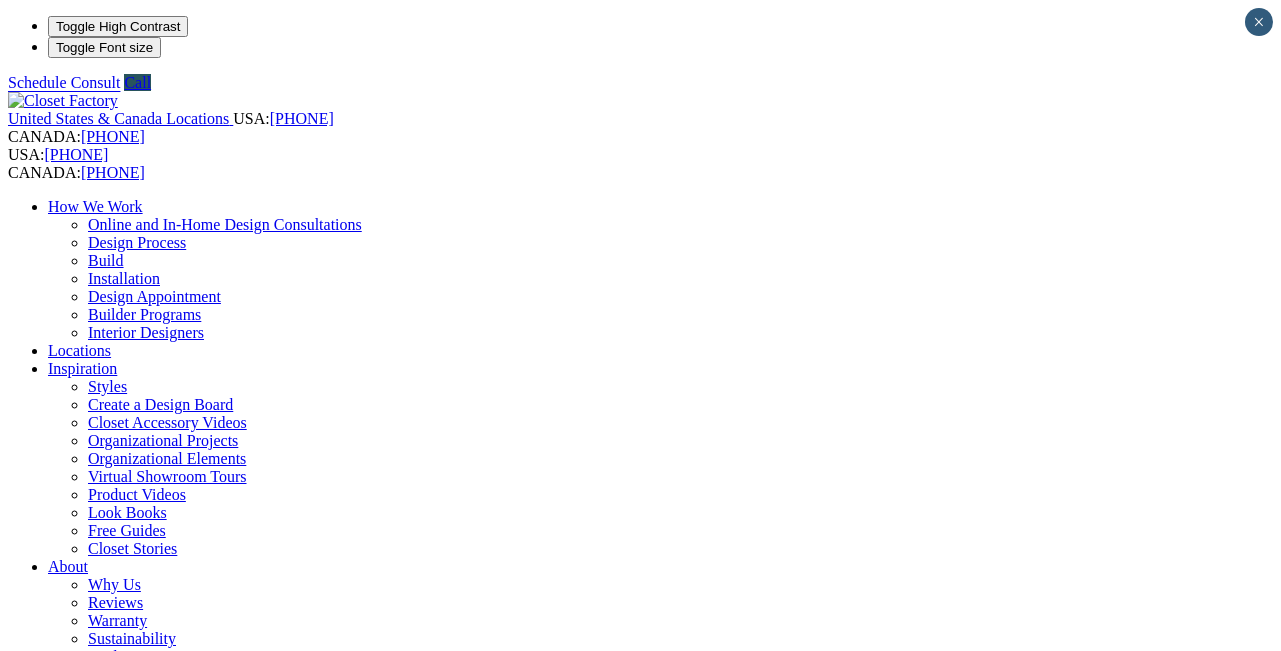 scroll, scrollTop: 0, scrollLeft: 0, axis: both 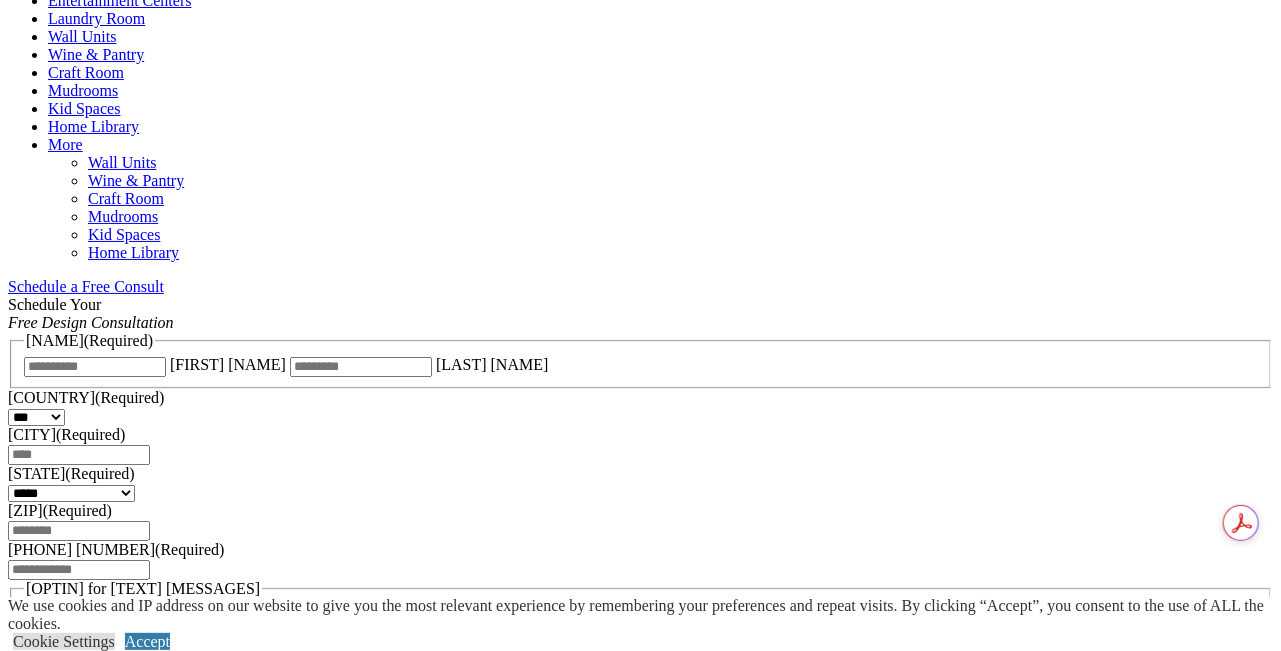click on "CLOSE (X)" at bounding box center (46, 787) 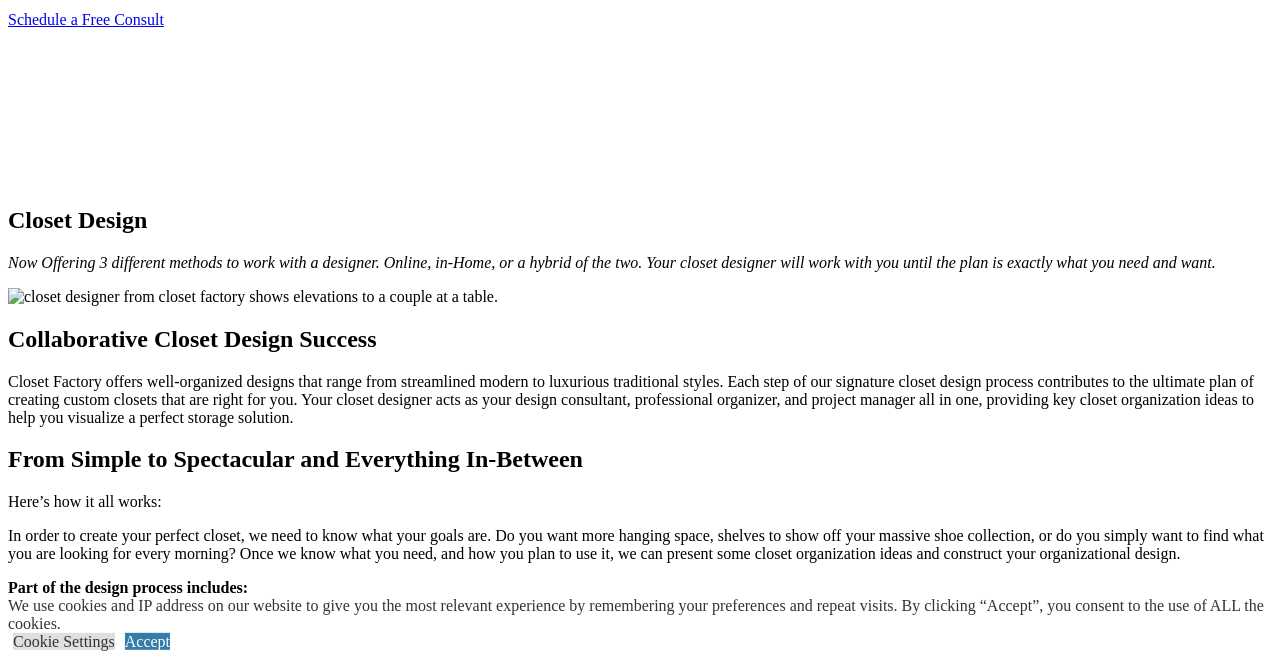scroll, scrollTop: 1166, scrollLeft: 0, axis: vertical 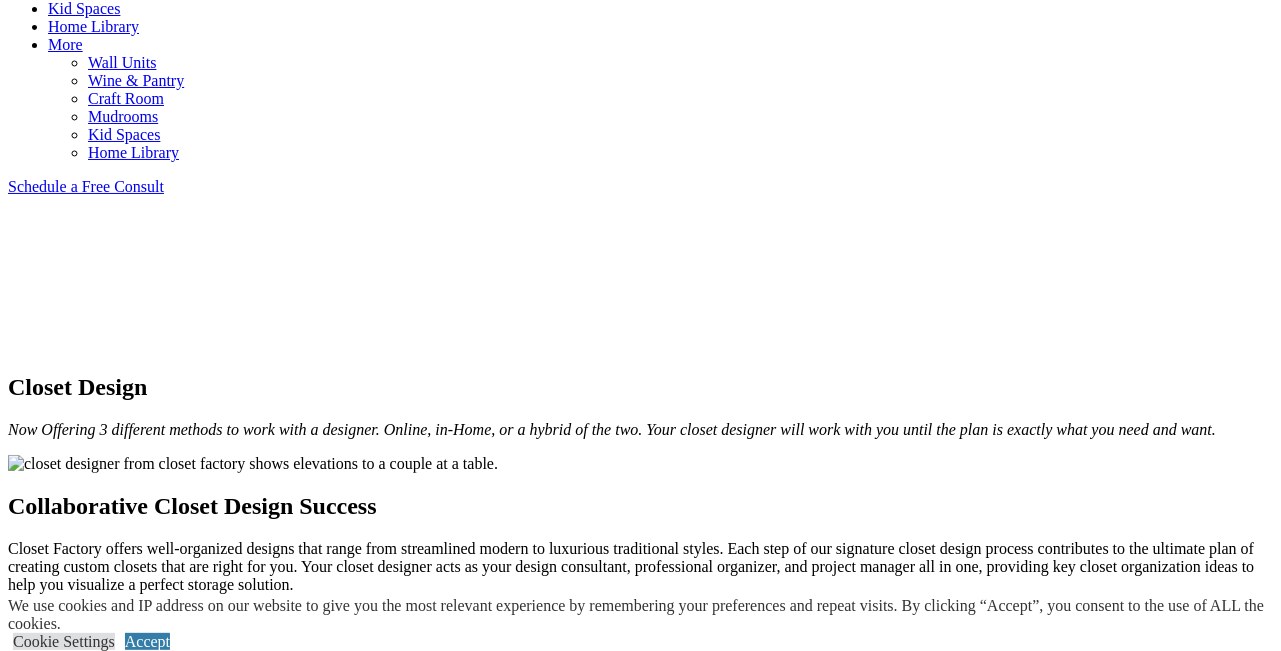 click on "Wall Units" at bounding box center [82, -64] 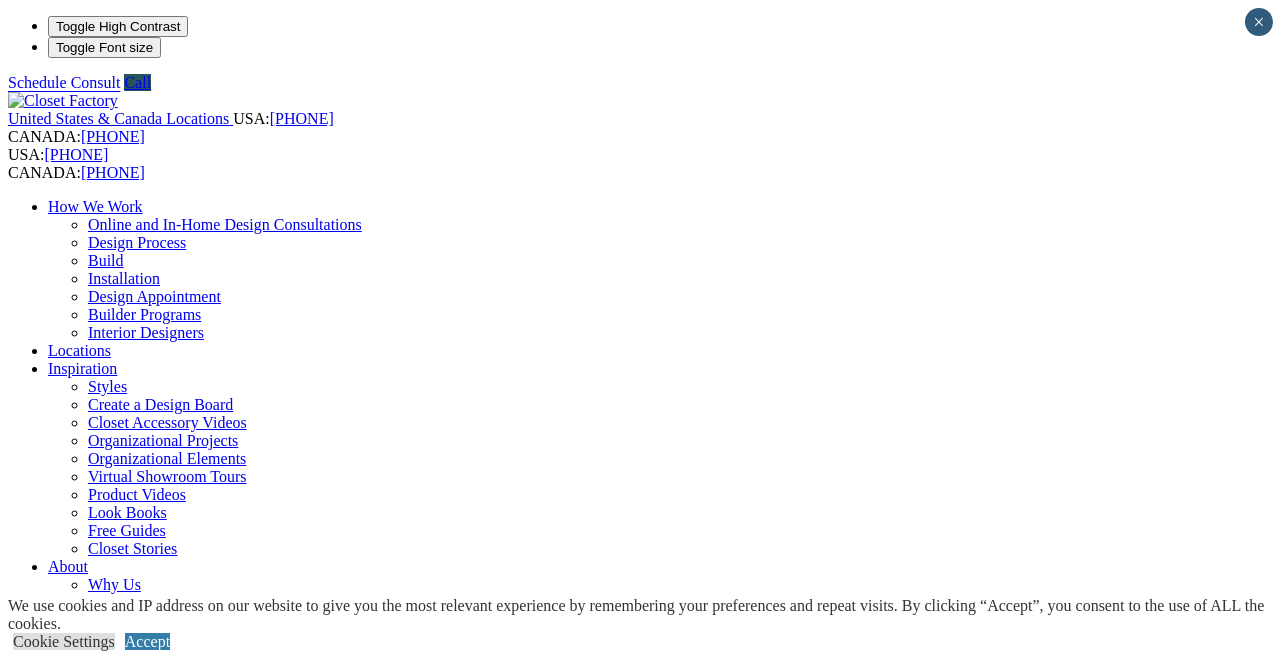 scroll, scrollTop: 0, scrollLeft: 0, axis: both 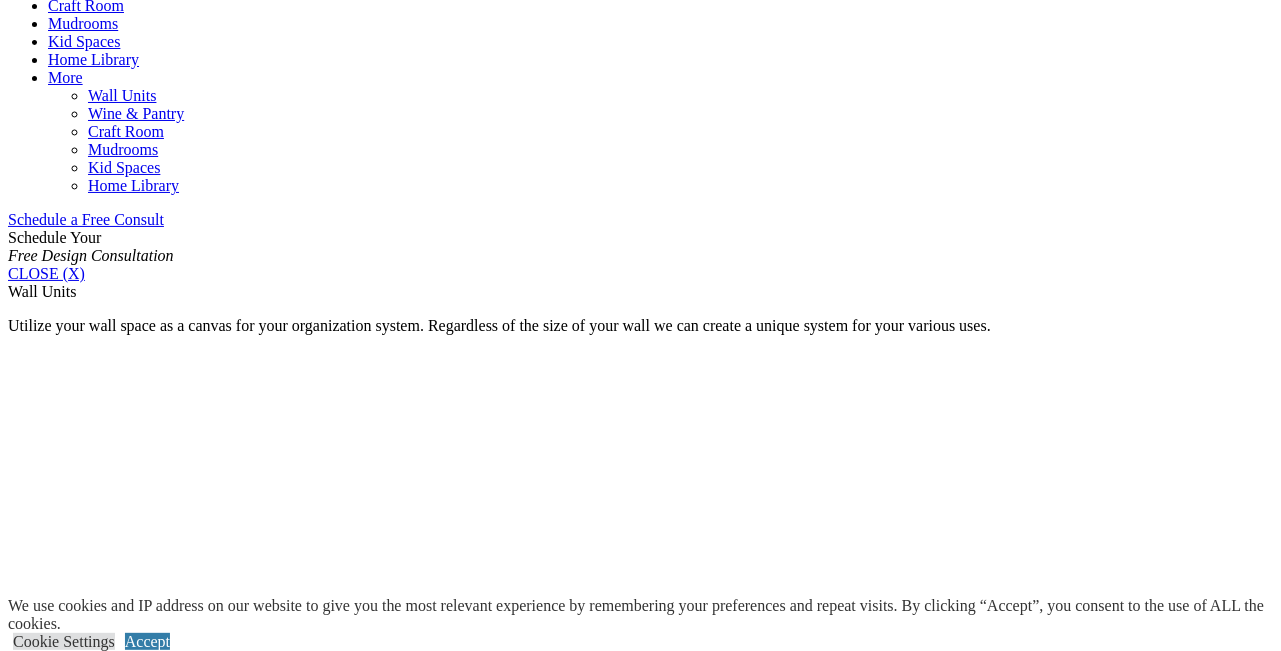 click on "Melamine" at bounding box center [80, 1606] 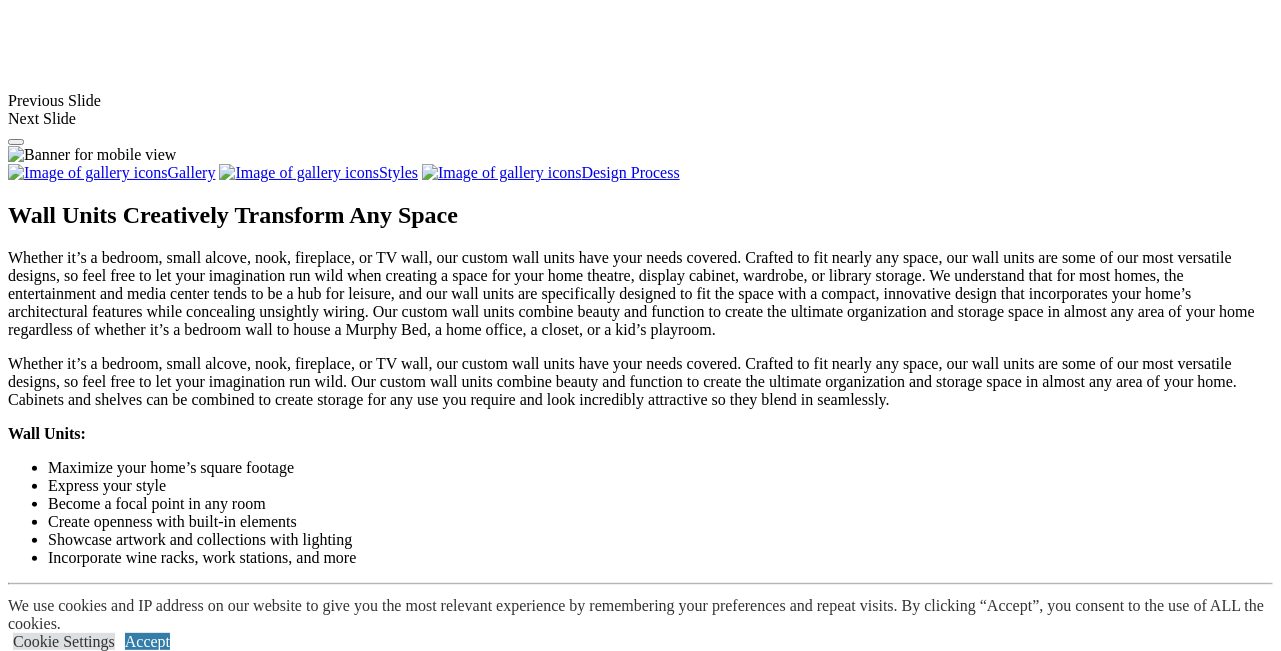 scroll, scrollTop: 1866, scrollLeft: 0, axis: vertical 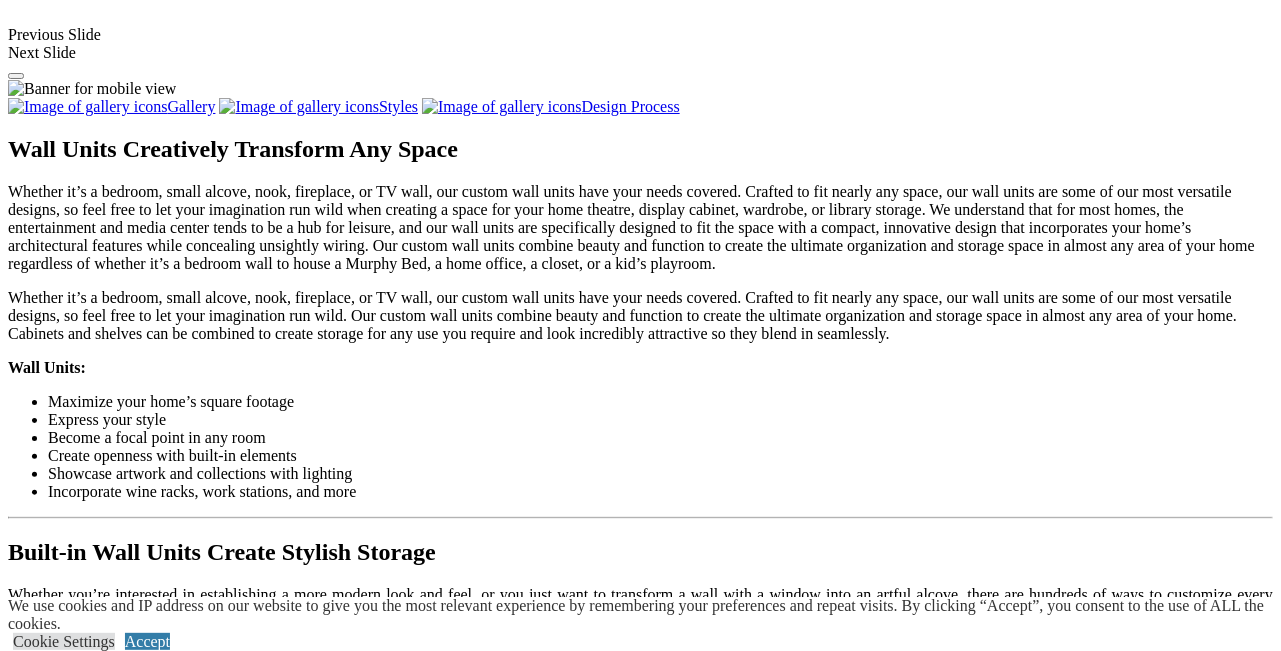 click at bounding box center [796, 1440] 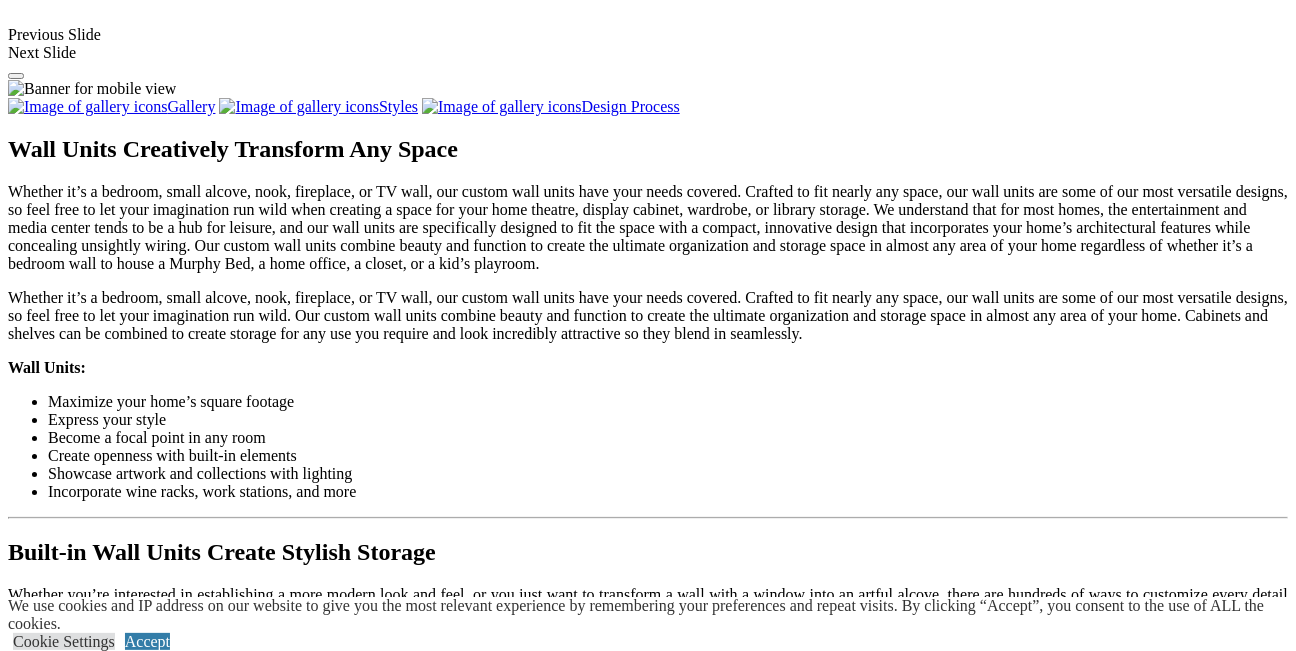 click at bounding box center (8, 38213) 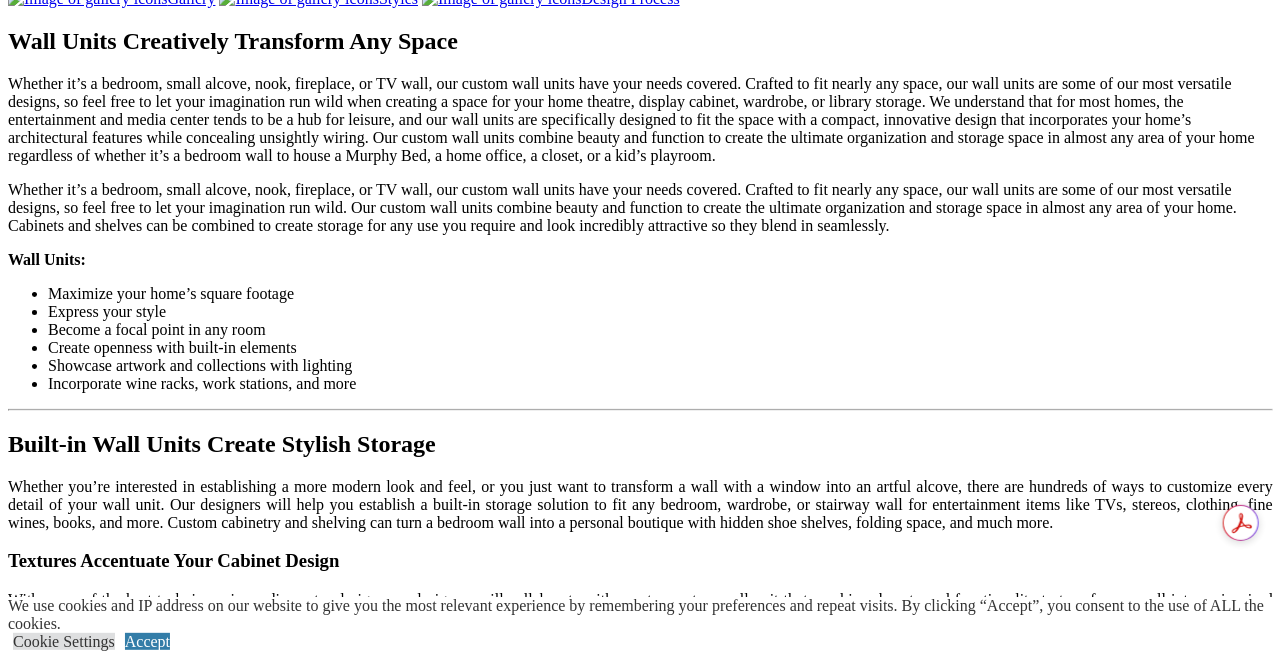click at bounding box center (414, 1516) 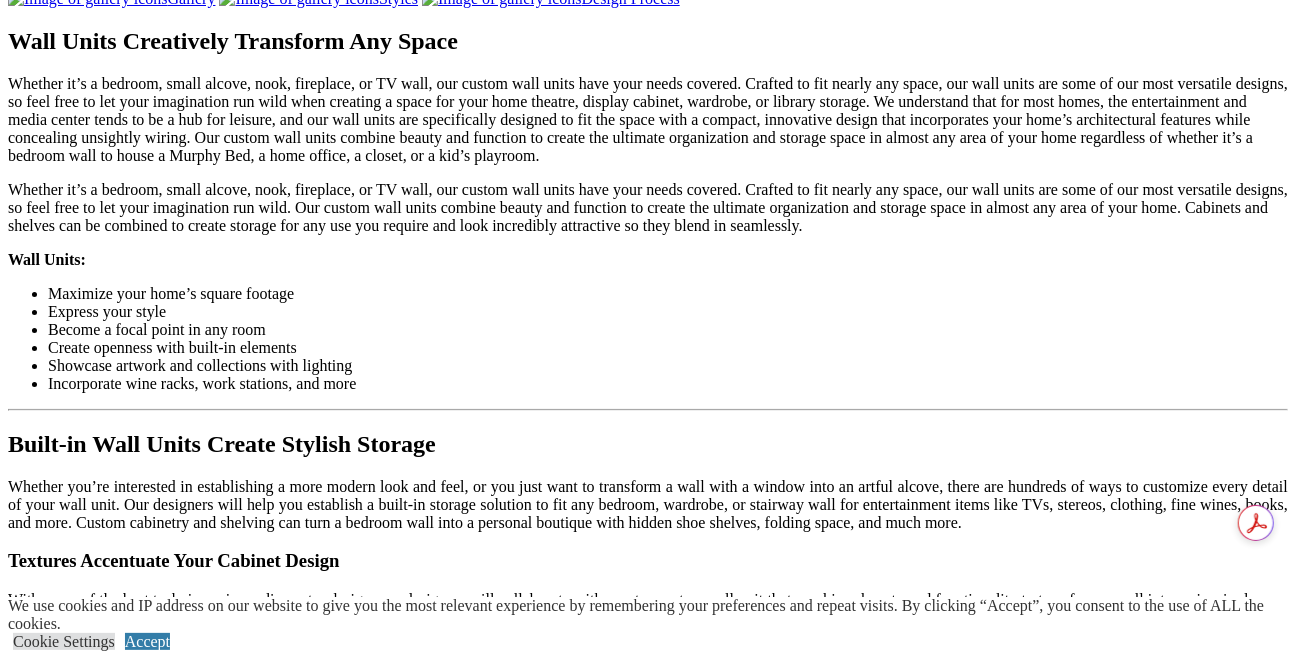 click at bounding box center (8, 38105) 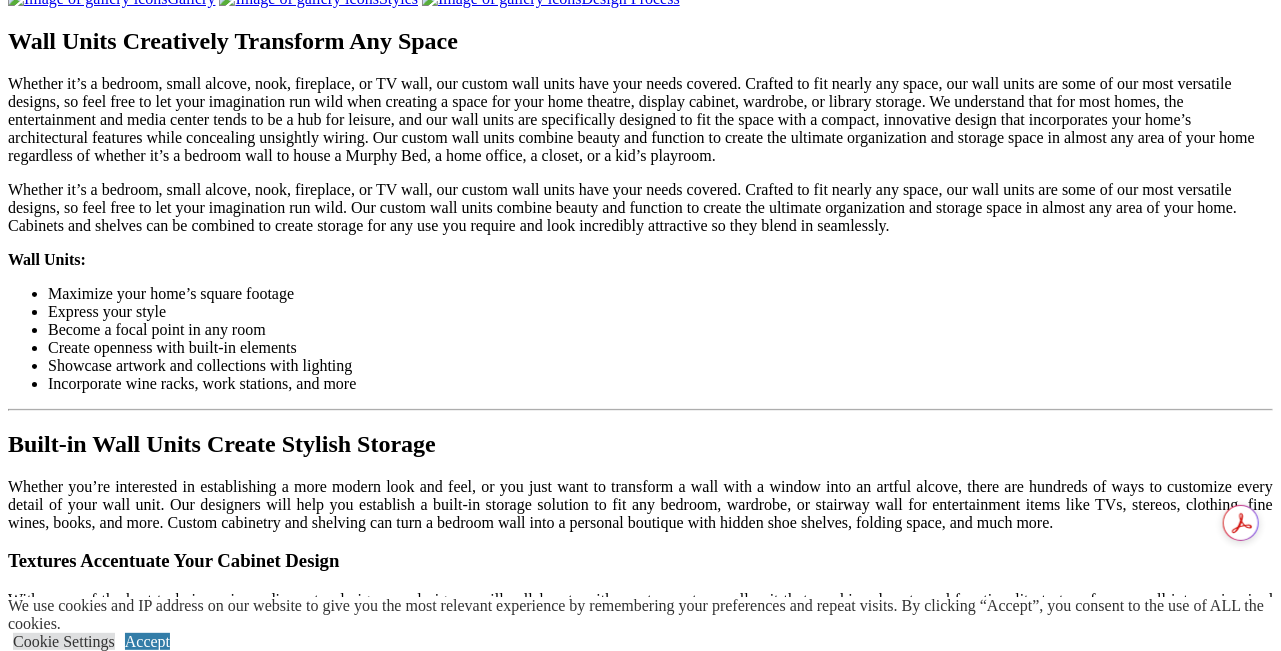scroll, scrollTop: 1833, scrollLeft: 0, axis: vertical 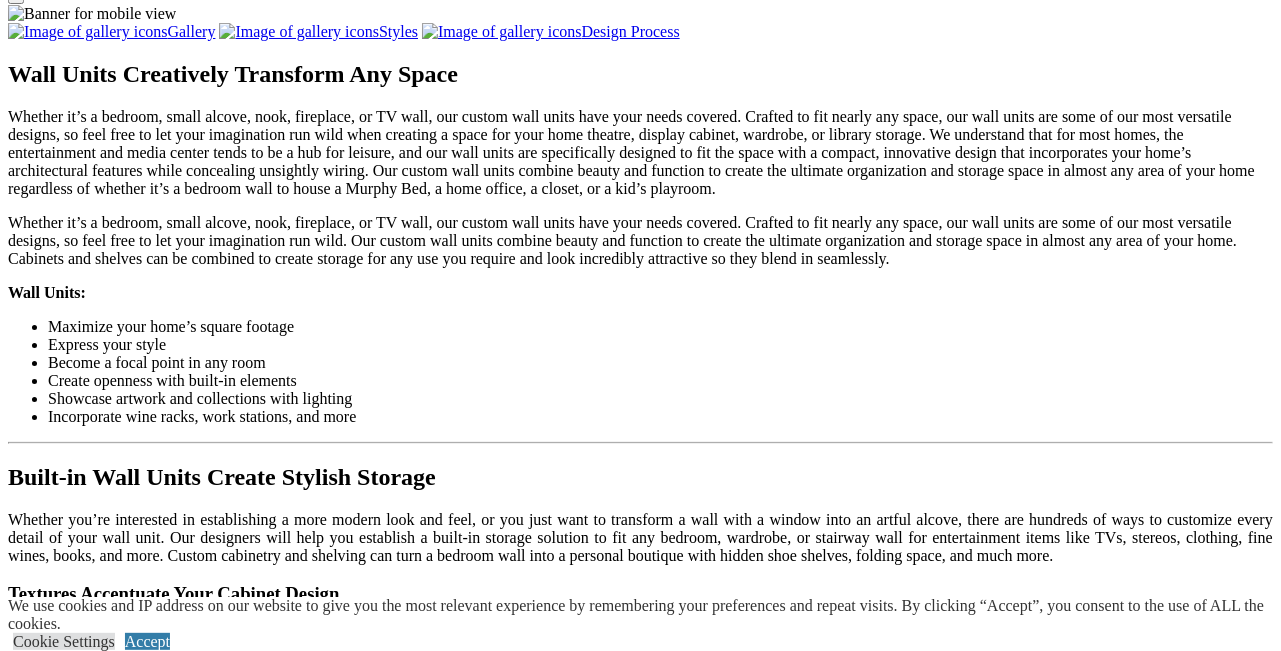 click on "Entertainment Centers" at bounding box center [120, -767] 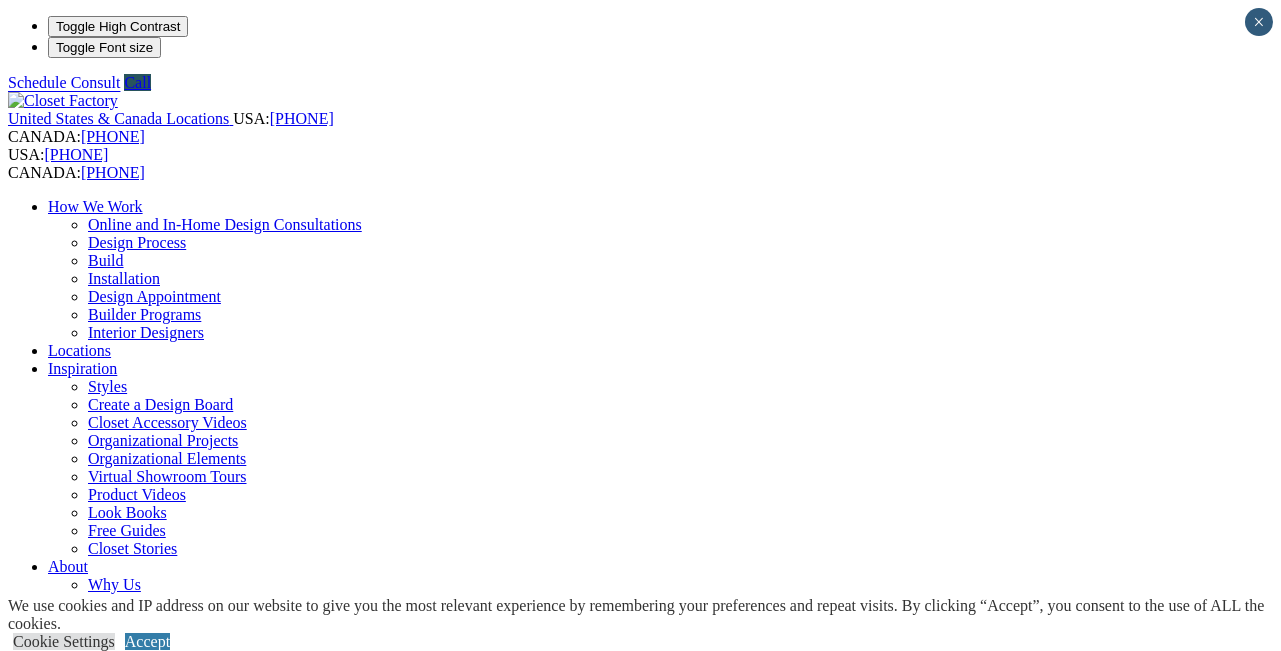 scroll, scrollTop: 0, scrollLeft: 0, axis: both 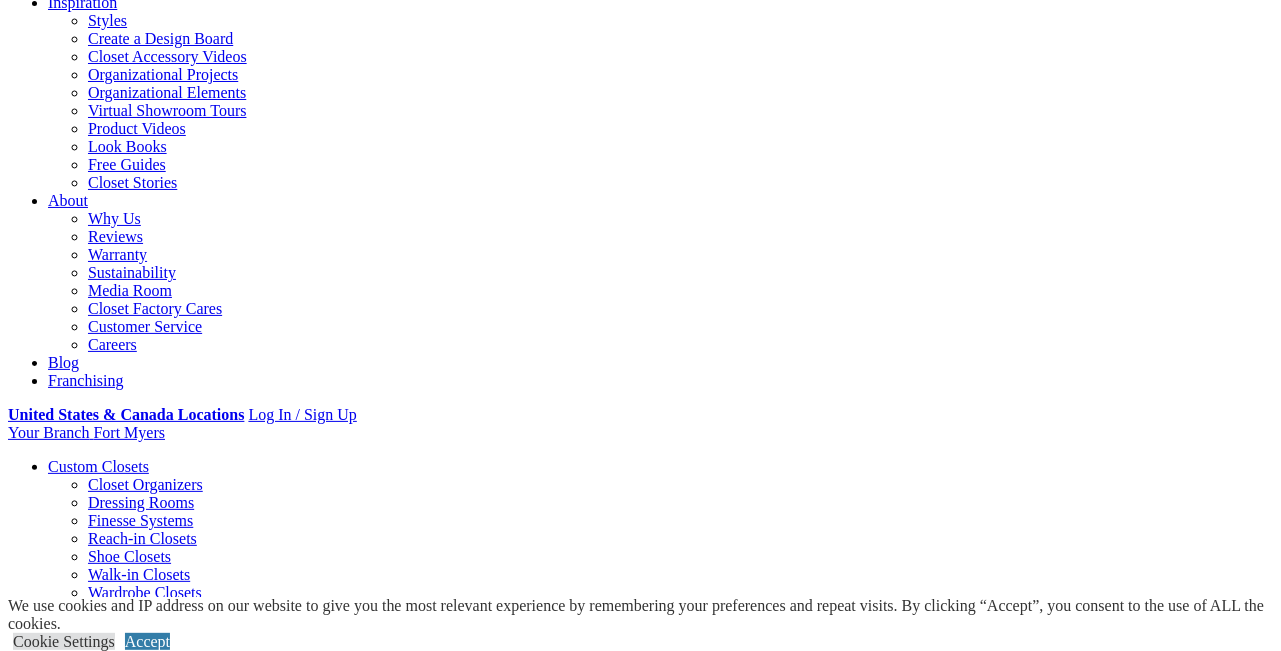 click on "Styles" at bounding box center [318, 1606] 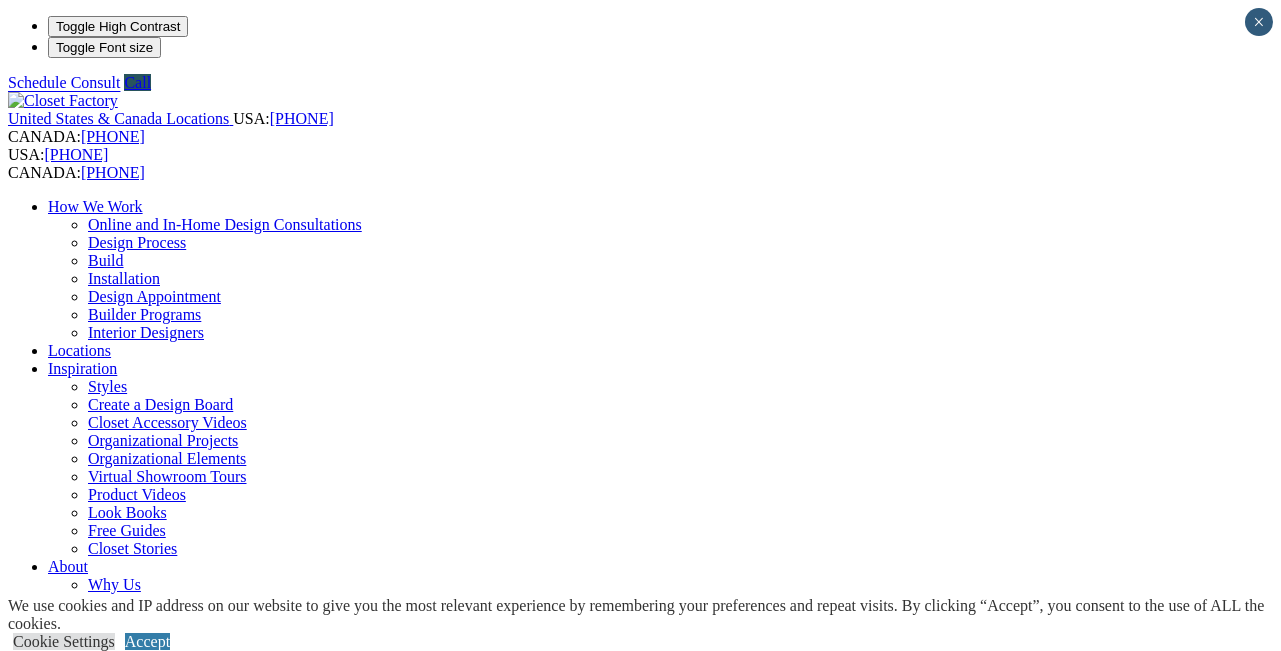 scroll, scrollTop: 0, scrollLeft: 0, axis: both 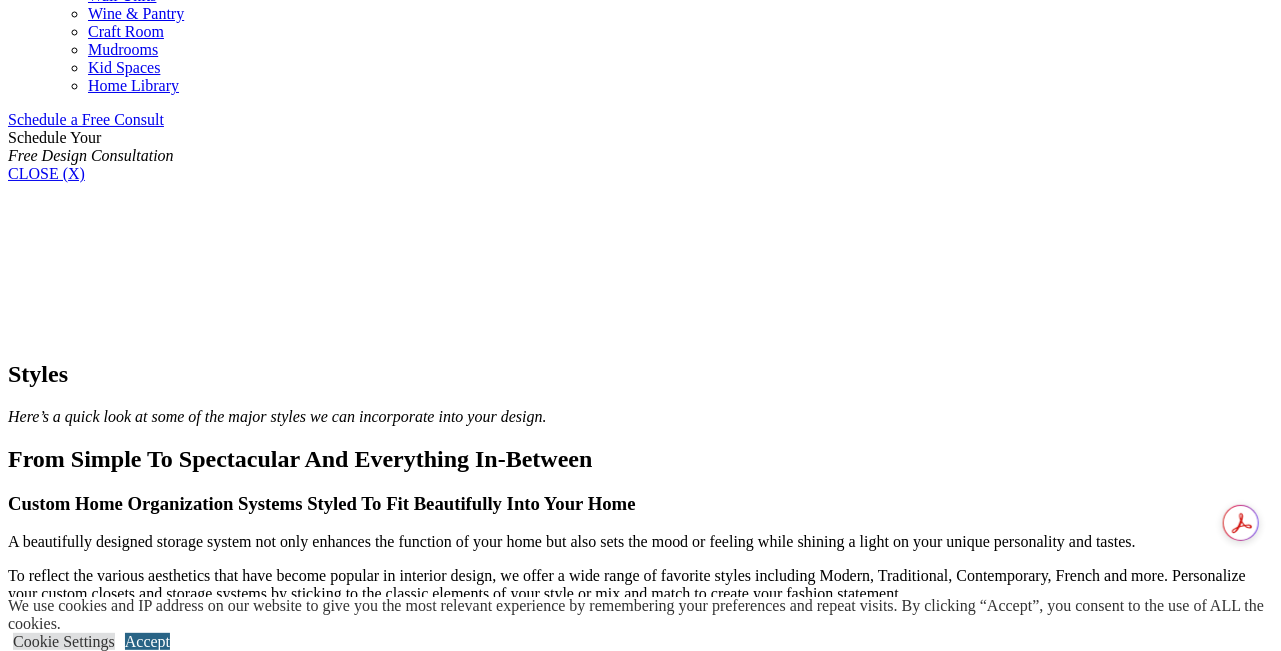 drag, startPoint x: 1226, startPoint y: 616, endPoint x: 1221, endPoint y: 607, distance: 10.29563 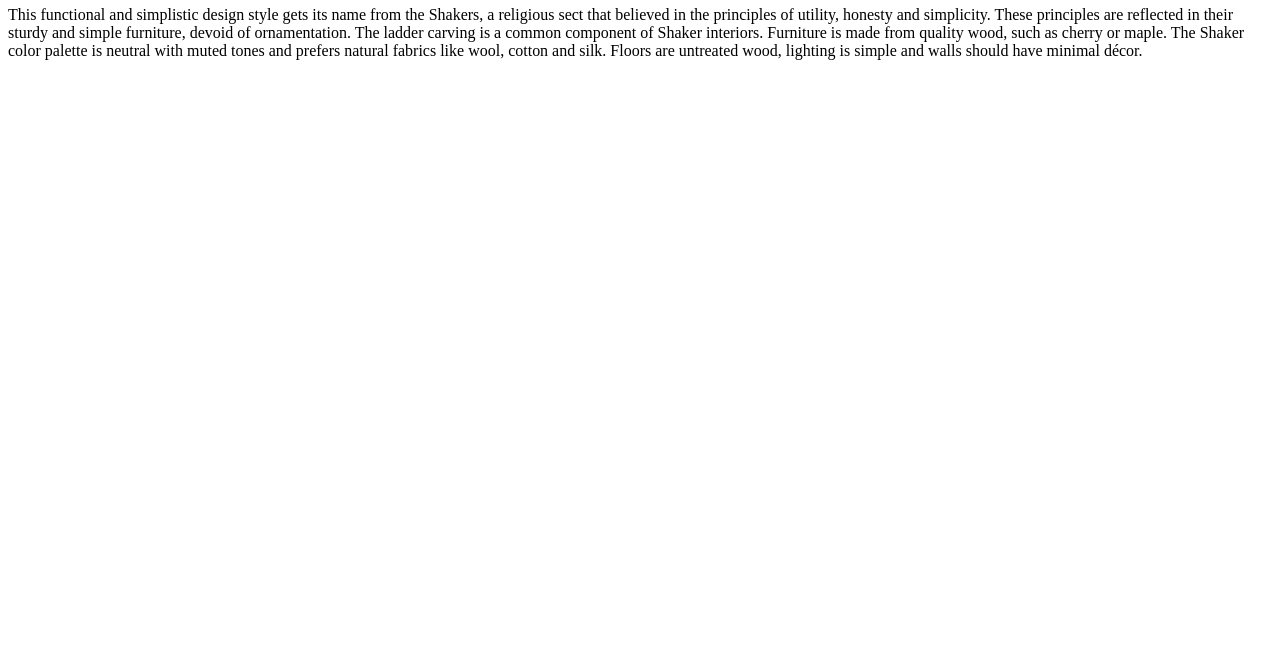 scroll, scrollTop: 9887, scrollLeft: 0, axis: vertical 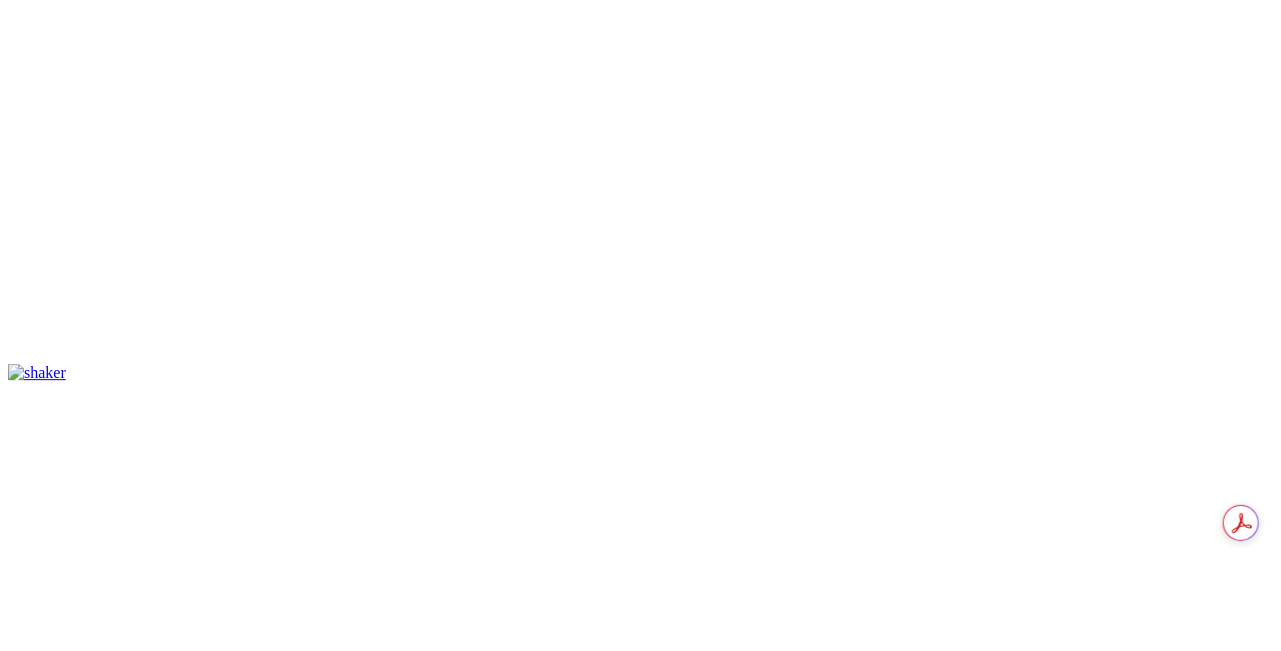 click on "Product Videos" at bounding box center (97, 6316) 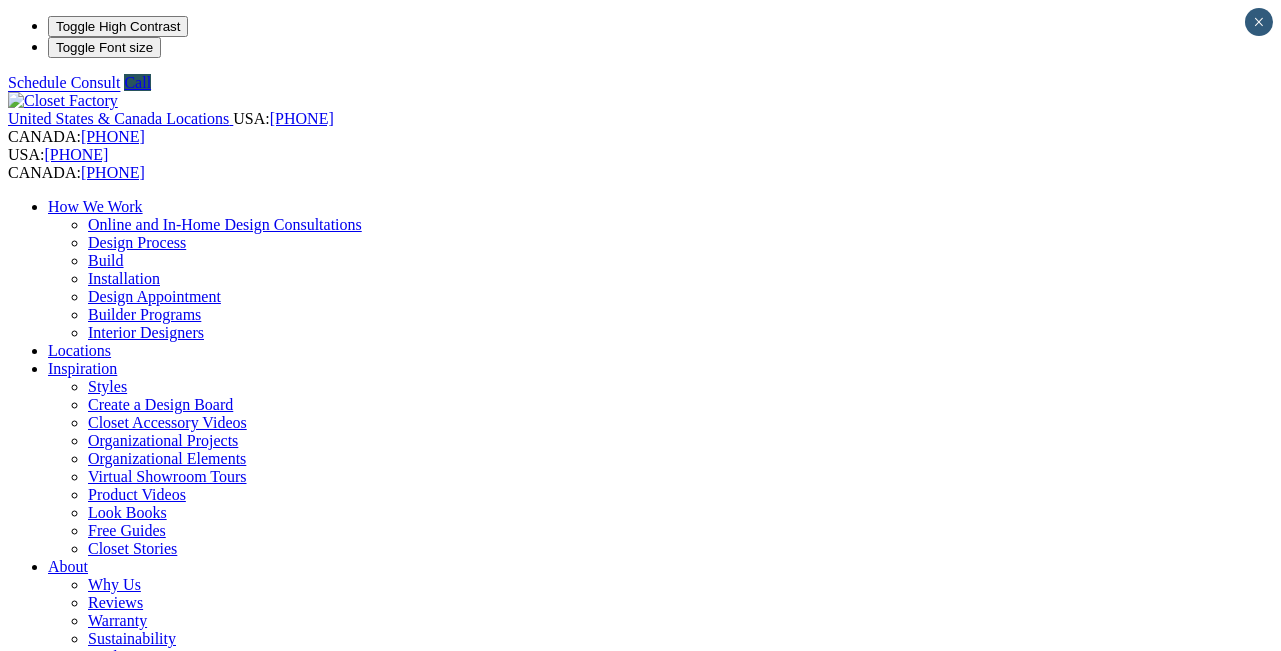scroll, scrollTop: 0, scrollLeft: 0, axis: both 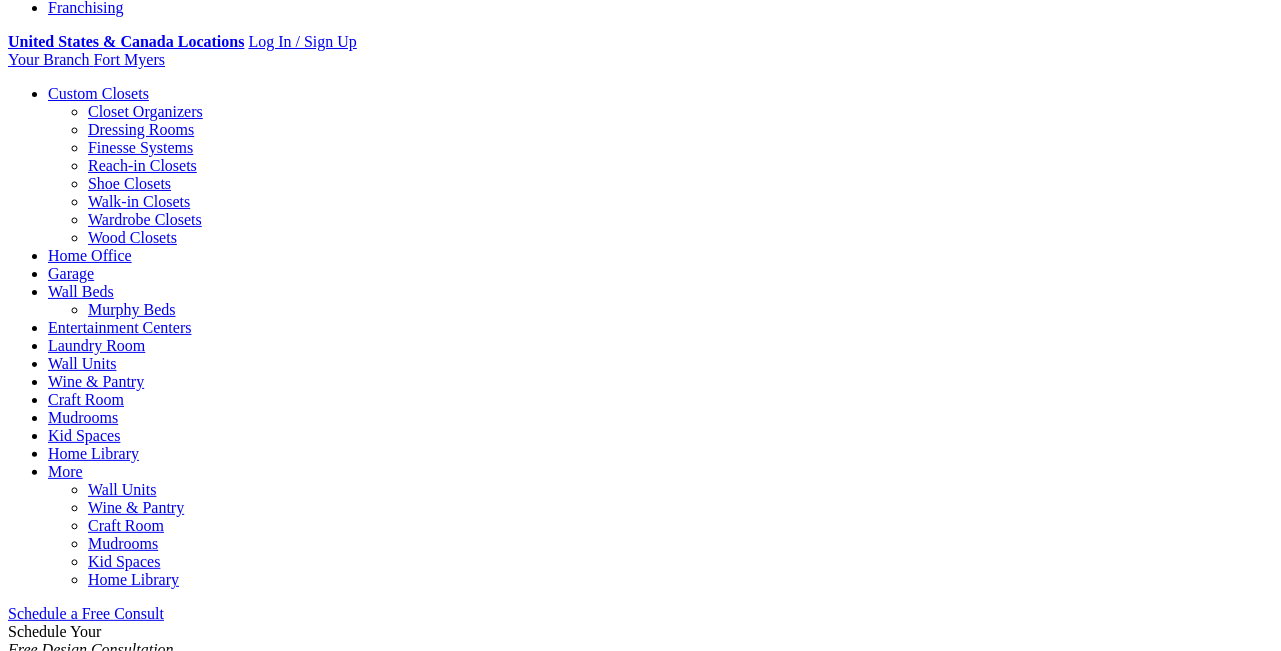 click on "Why Us" at bounding box center (114, -155) 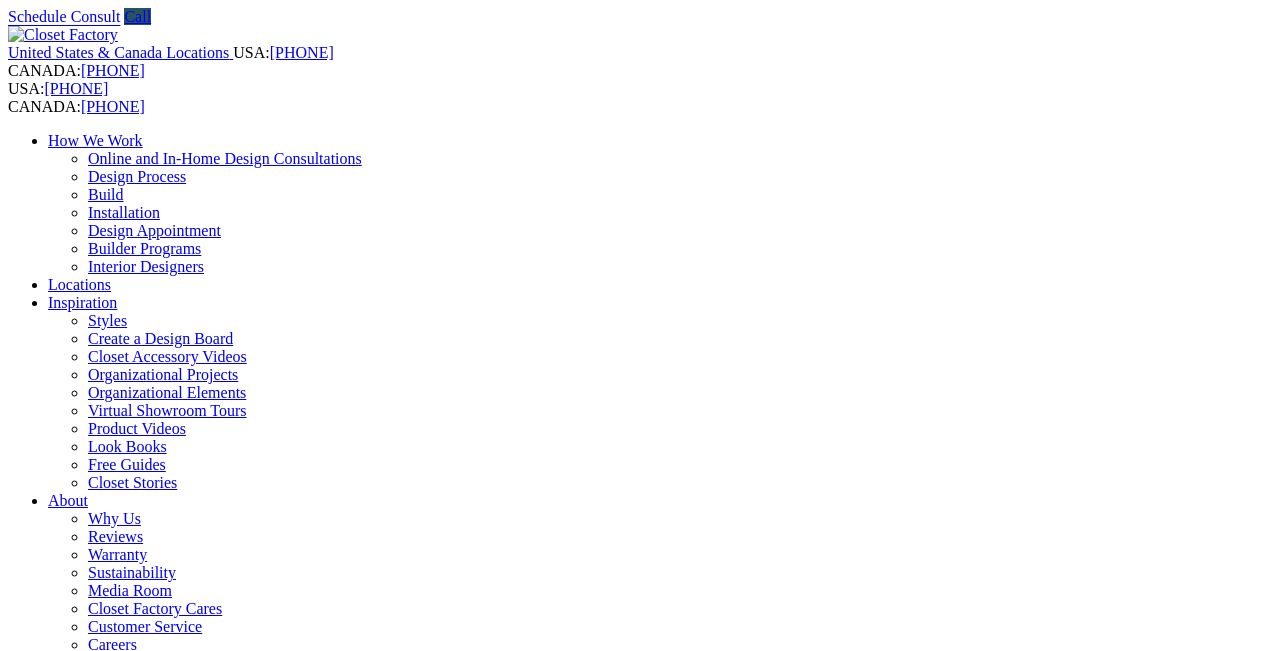 scroll, scrollTop: 0, scrollLeft: 0, axis: both 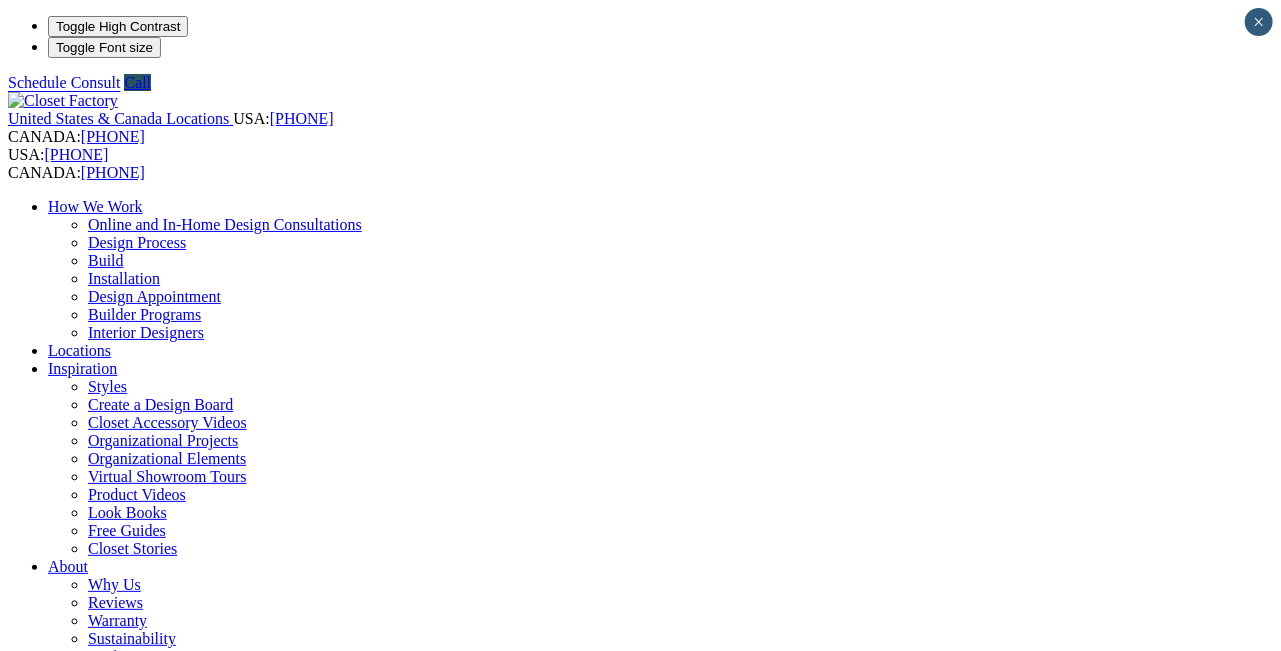 click on "Why Us" at bounding box center (114, 584) 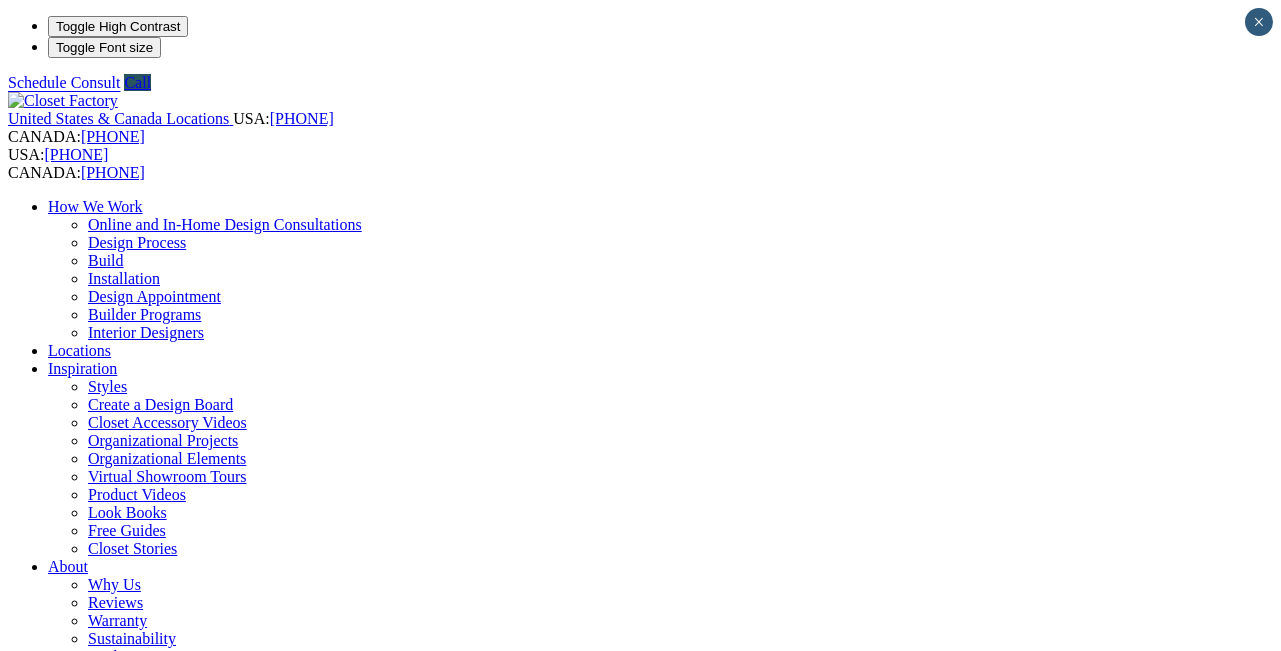 scroll, scrollTop: 0, scrollLeft: 0, axis: both 